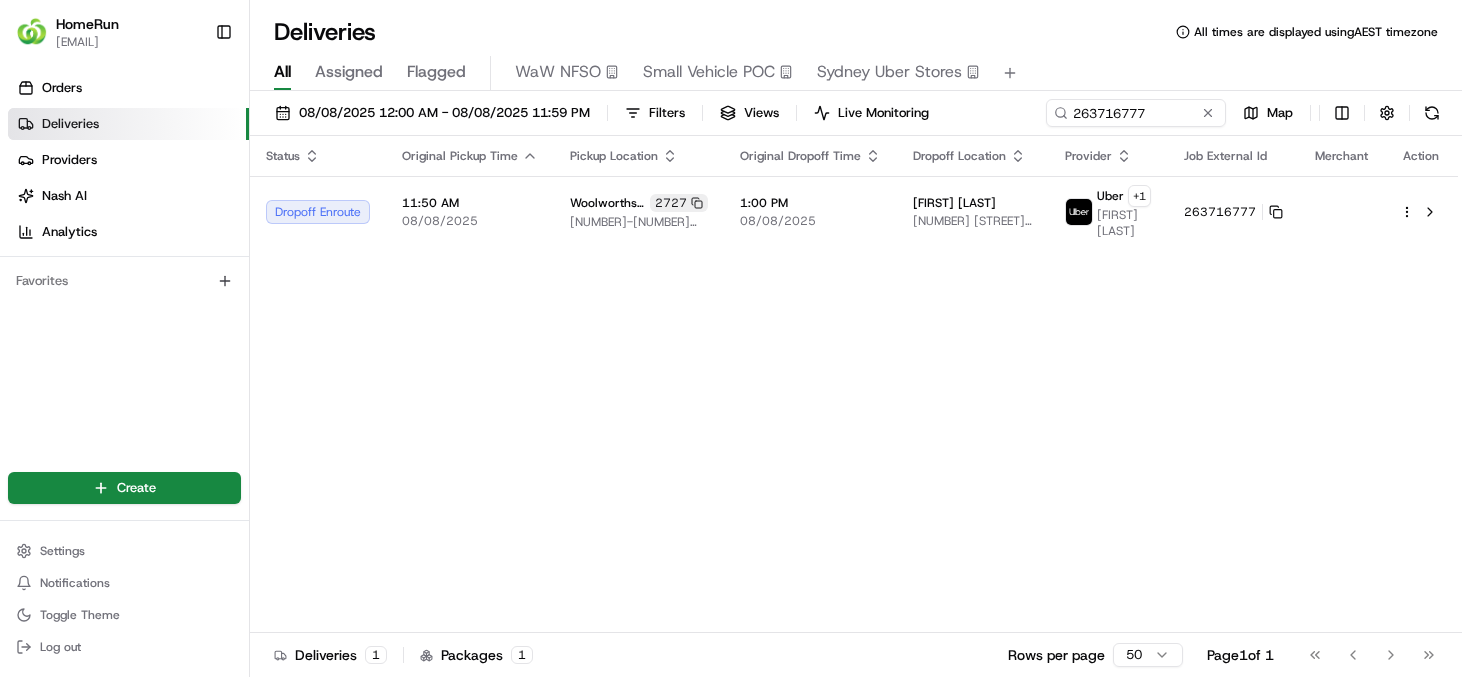 scroll, scrollTop: 0, scrollLeft: 0, axis: both 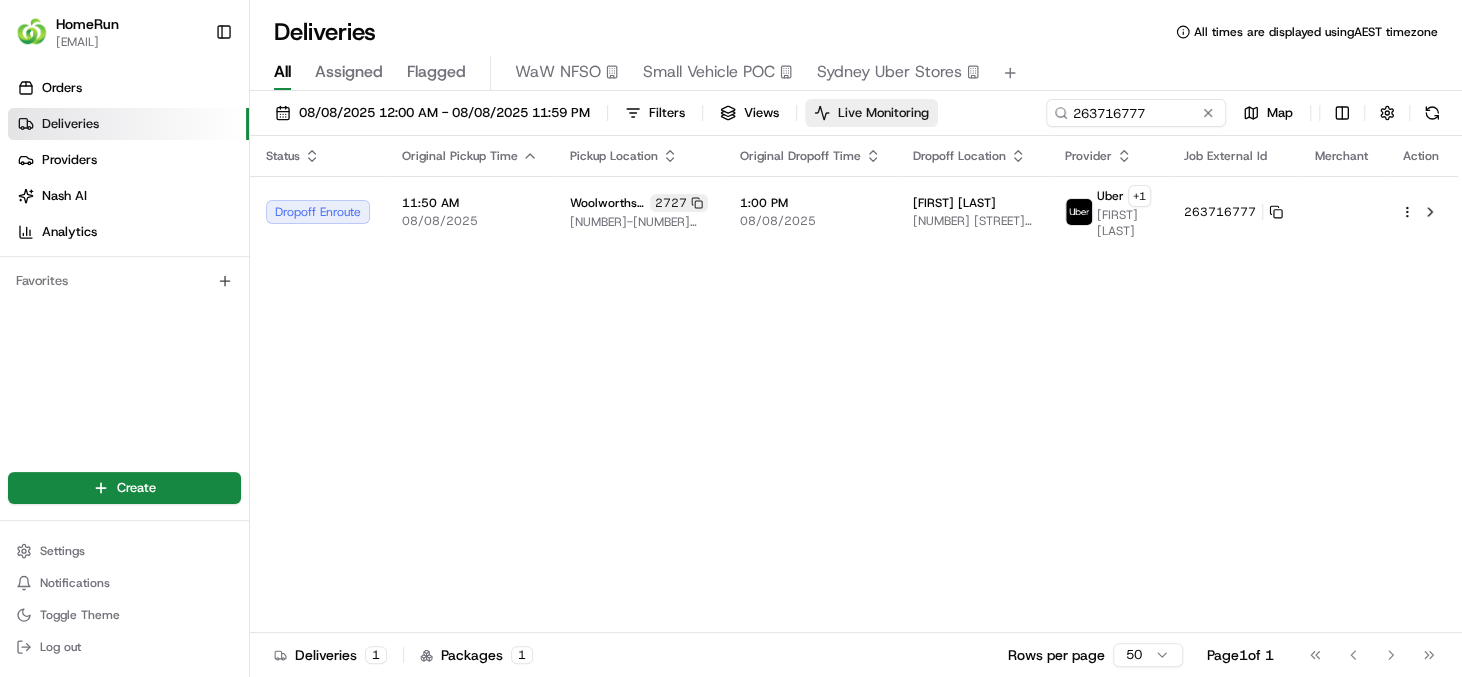 drag, startPoint x: 0, startPoint y: 0, endPoint x: 895, endPoint y: 115, distance: 902.35803 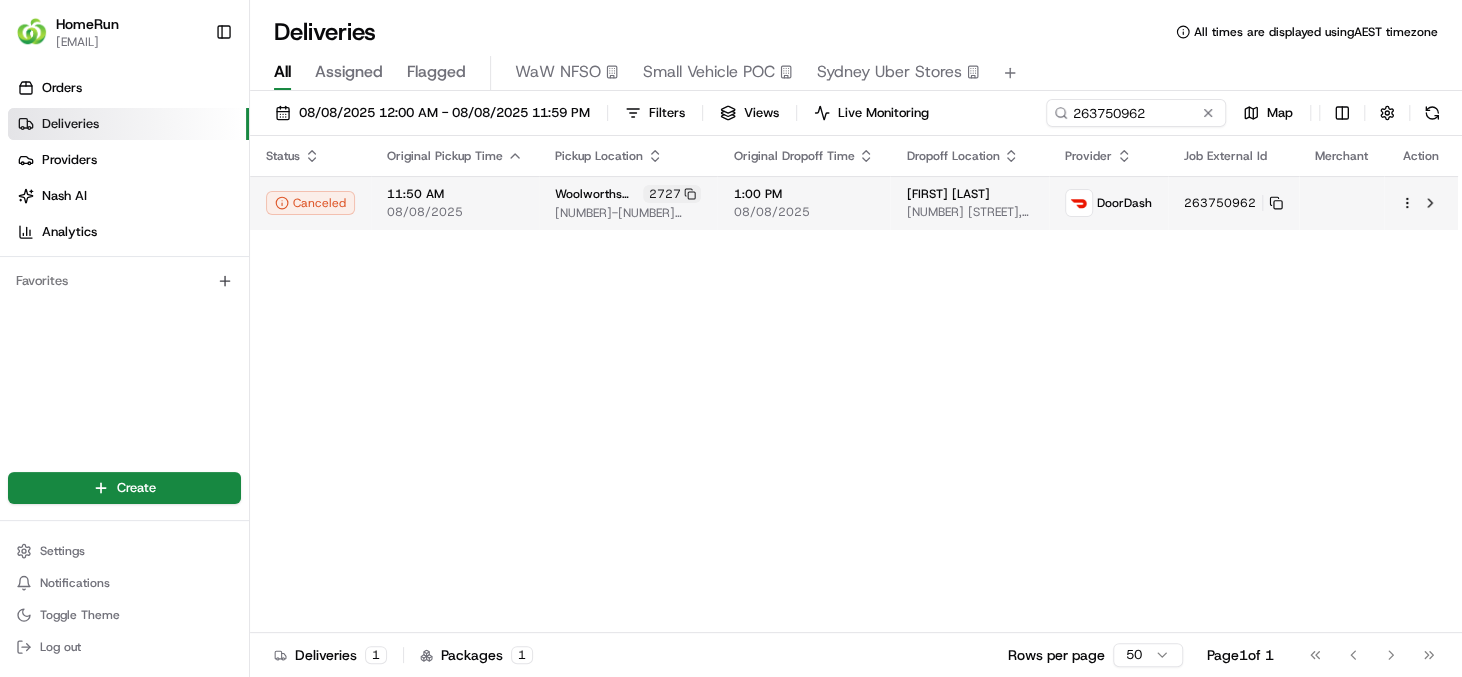 click on "11:50 AM 08/08/2025" at bounding box center [455, 203] 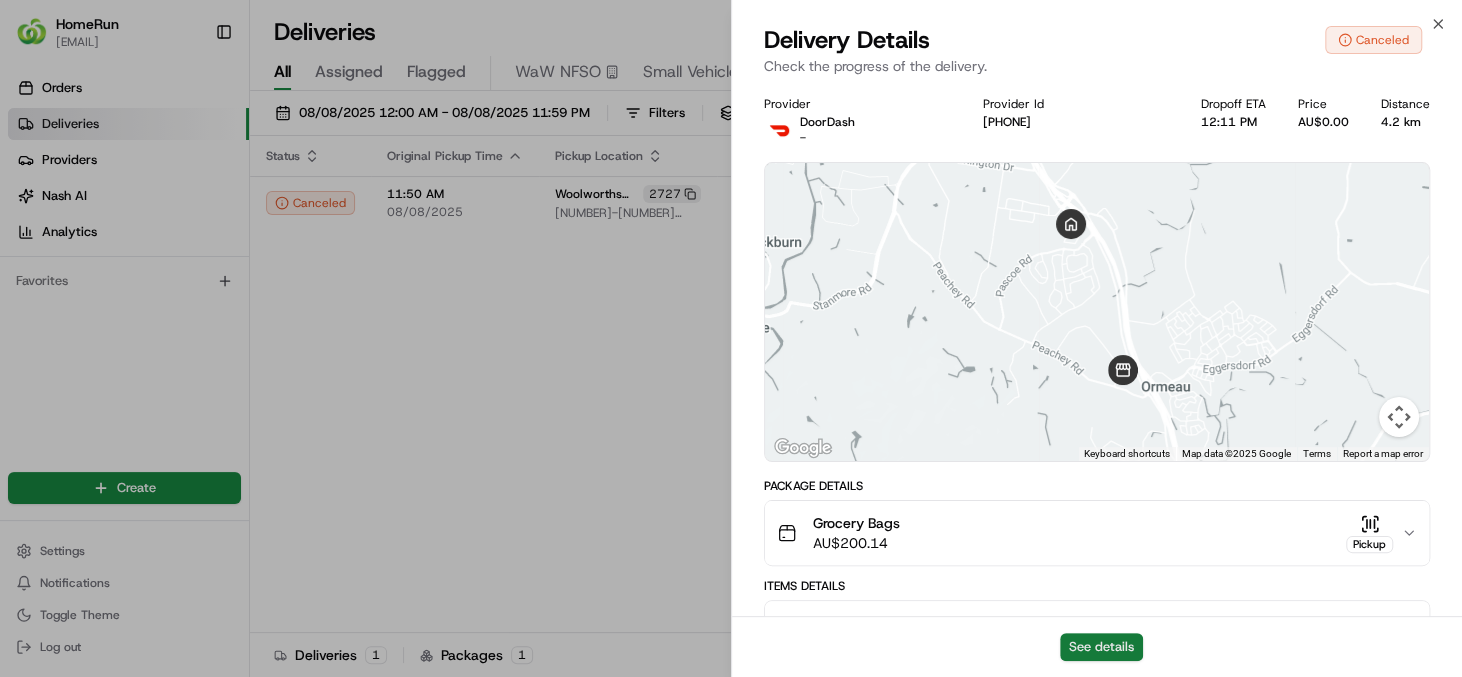 click on "See details" at bounding box center [1101, 647] 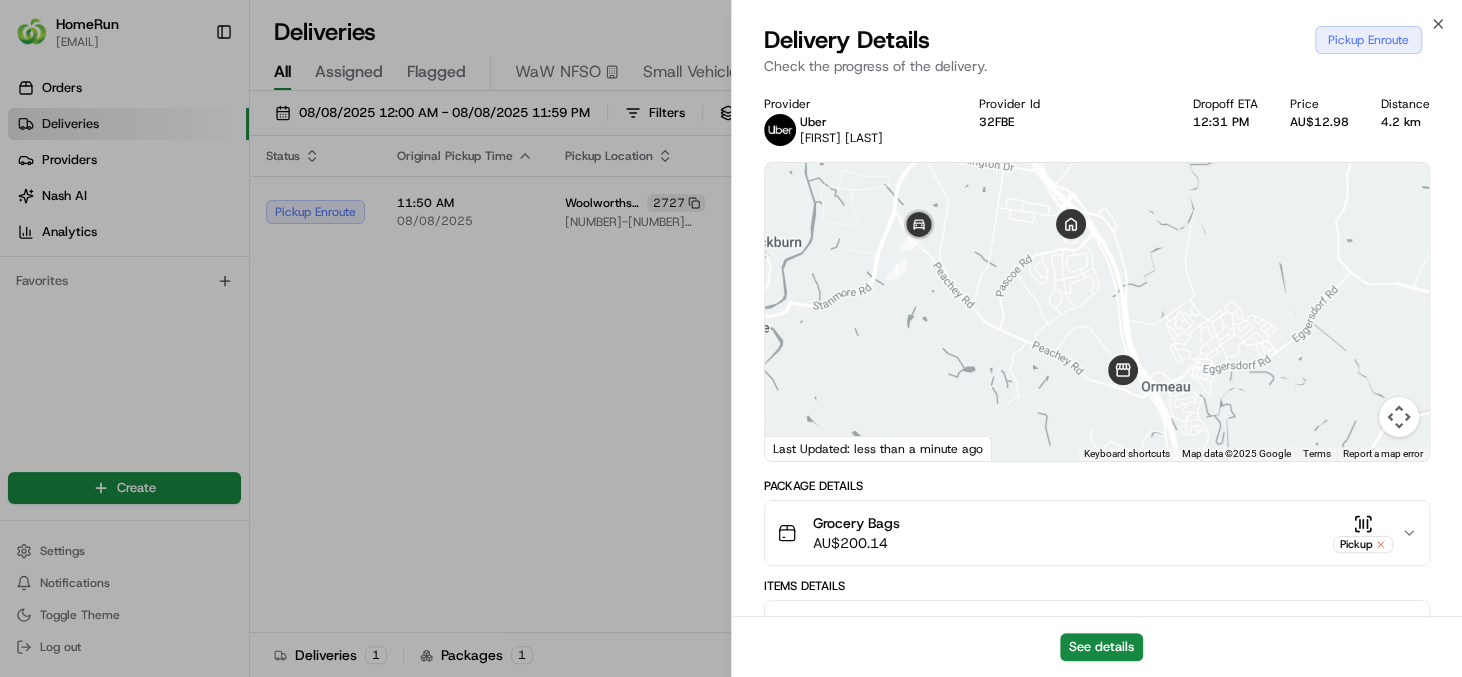 drag, startPoint x: 508, startPoint y: 423, endPoint x: 851, endPoint y: 281, distance: 371.23172 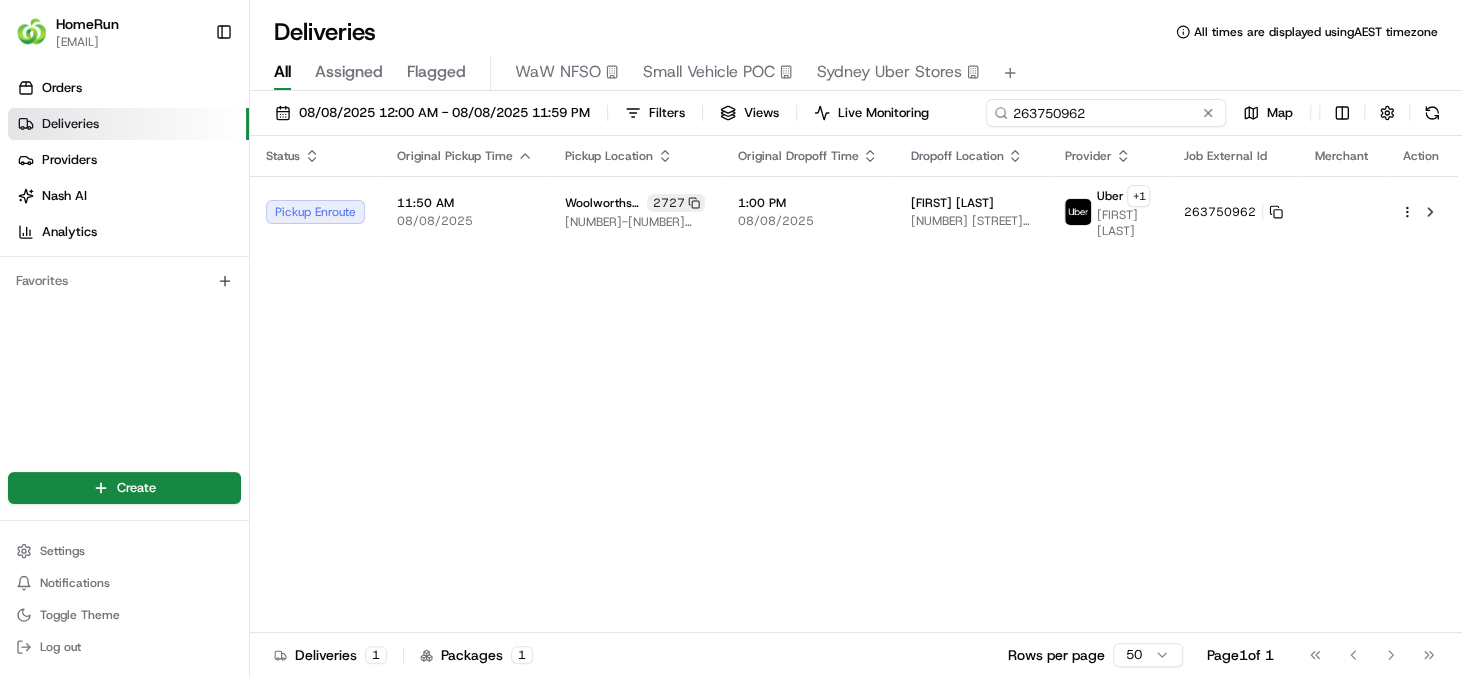 drag, startPoint x: 1169, startPoint y: 114, endPoint x: 1005, endPoint y: 114, distance: 164 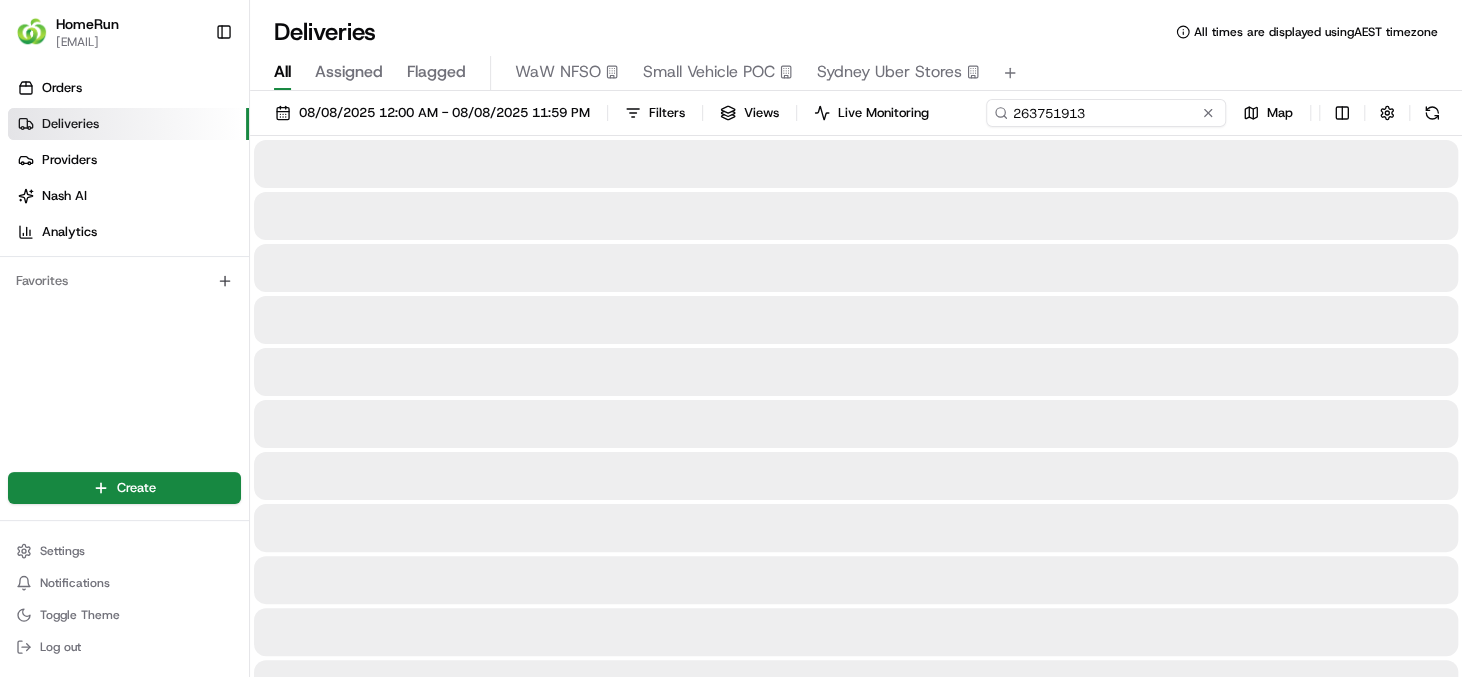 type on "263751913" 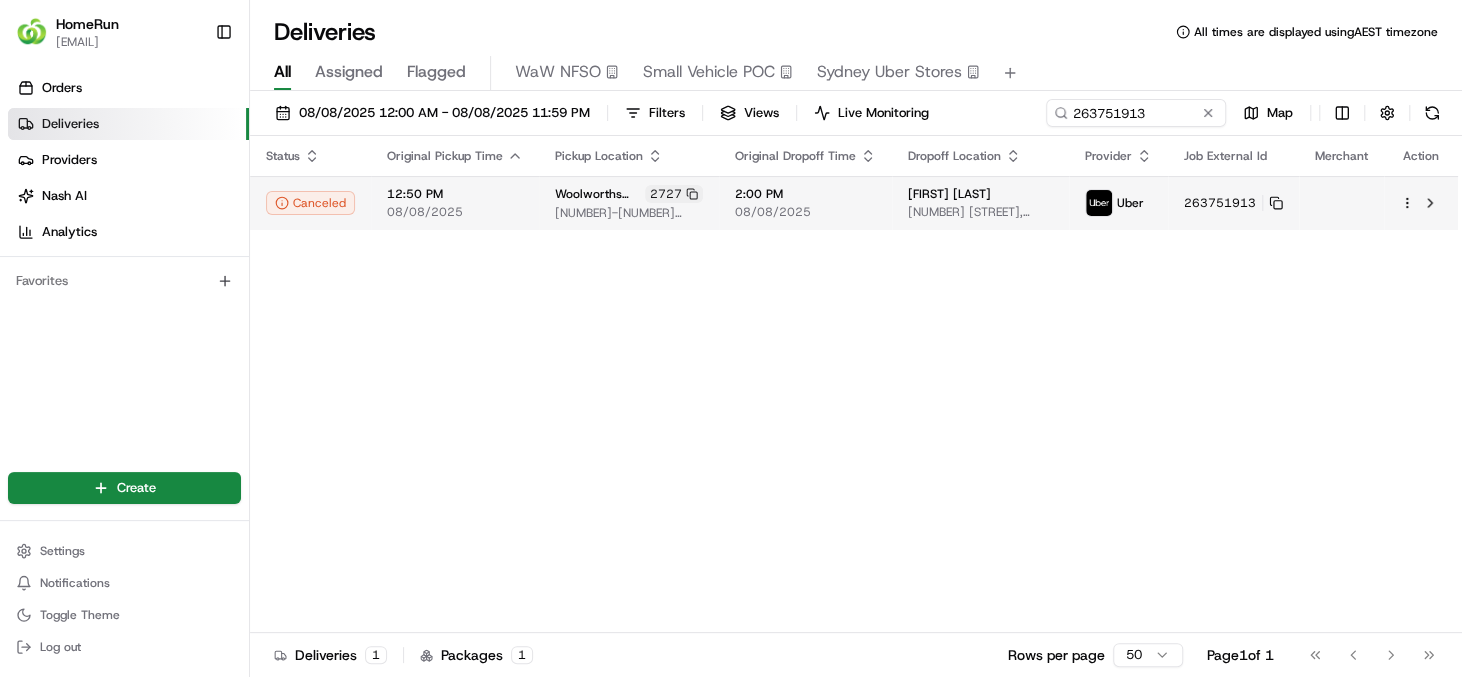 click on "2:00 PM 08/08/2025" at bounding box center (805, 203) 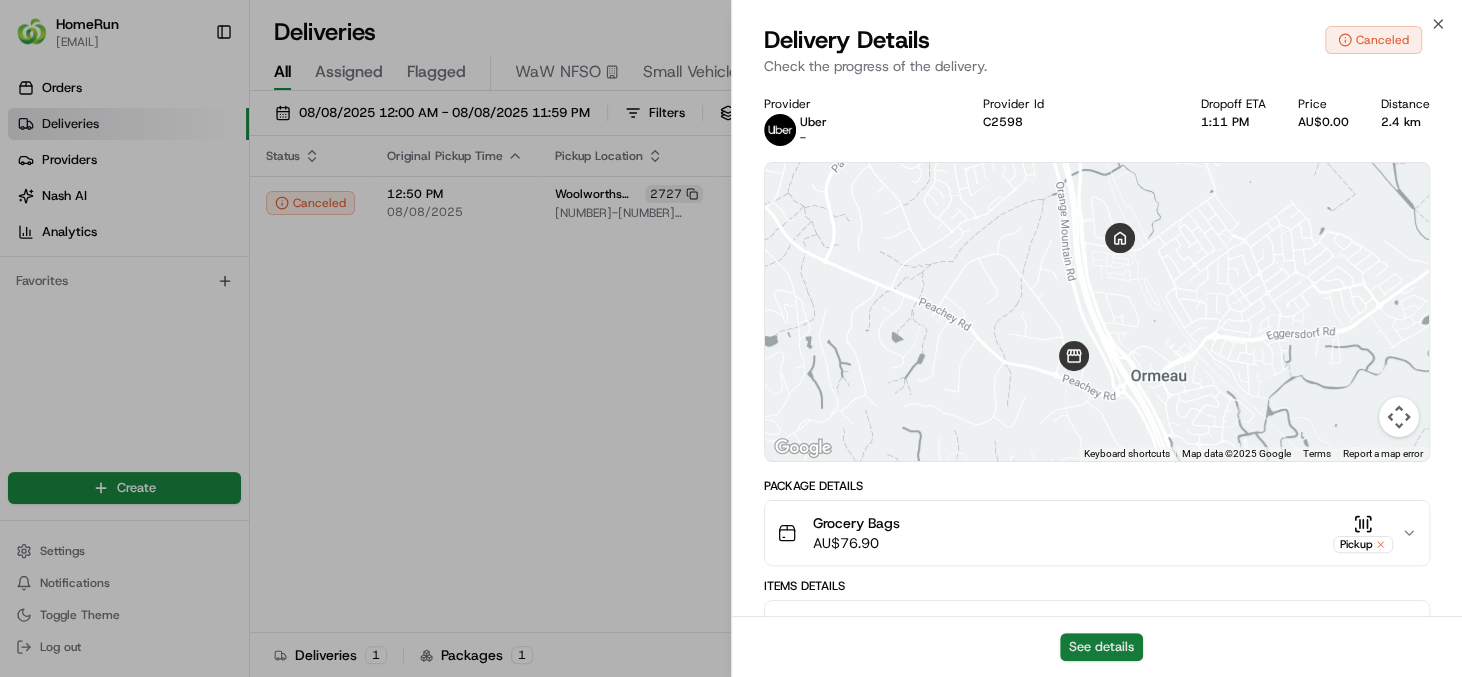 click on "See details" at bounding box center (1101, 647) 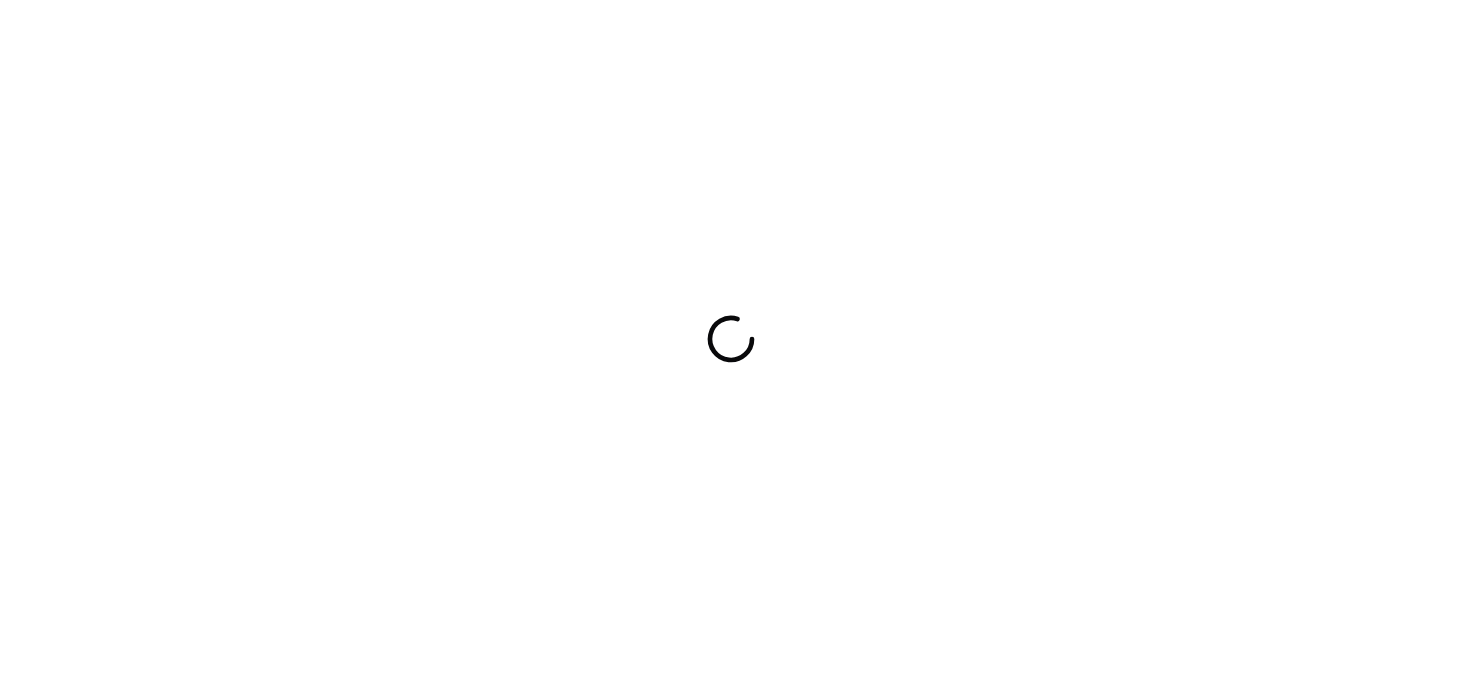 scroll, scrollTop: 0, scrollLeft: 0, axis: both 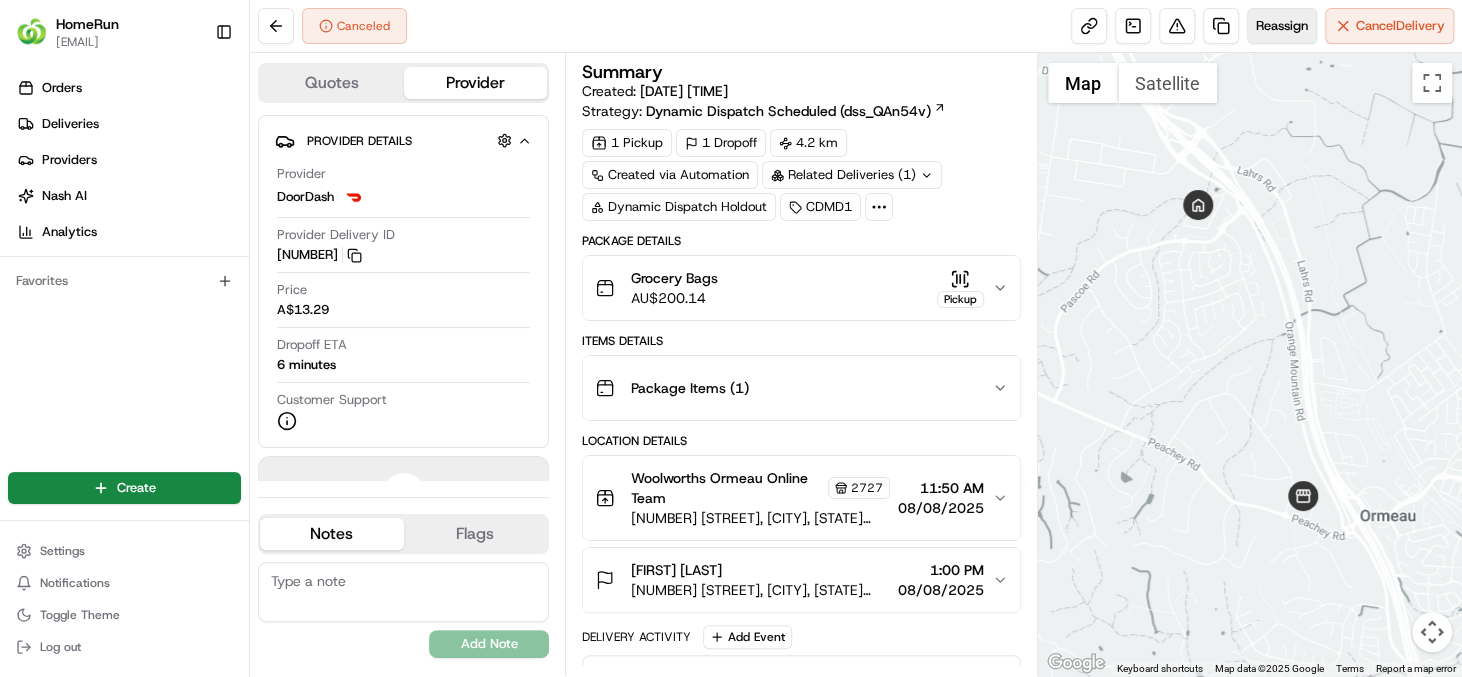 click on "Reassign" at bounding box center (1282, 26) 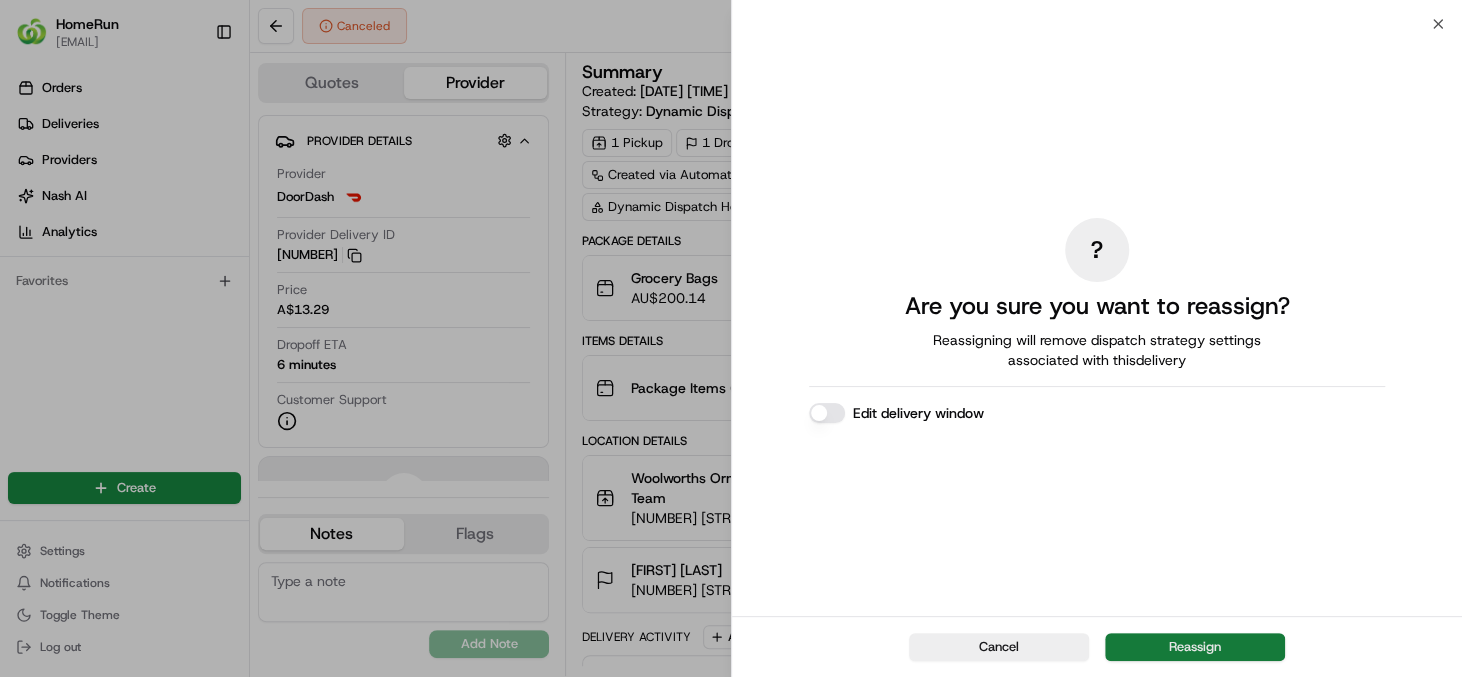click on "Reassign" at bounding box center (1195, 647) 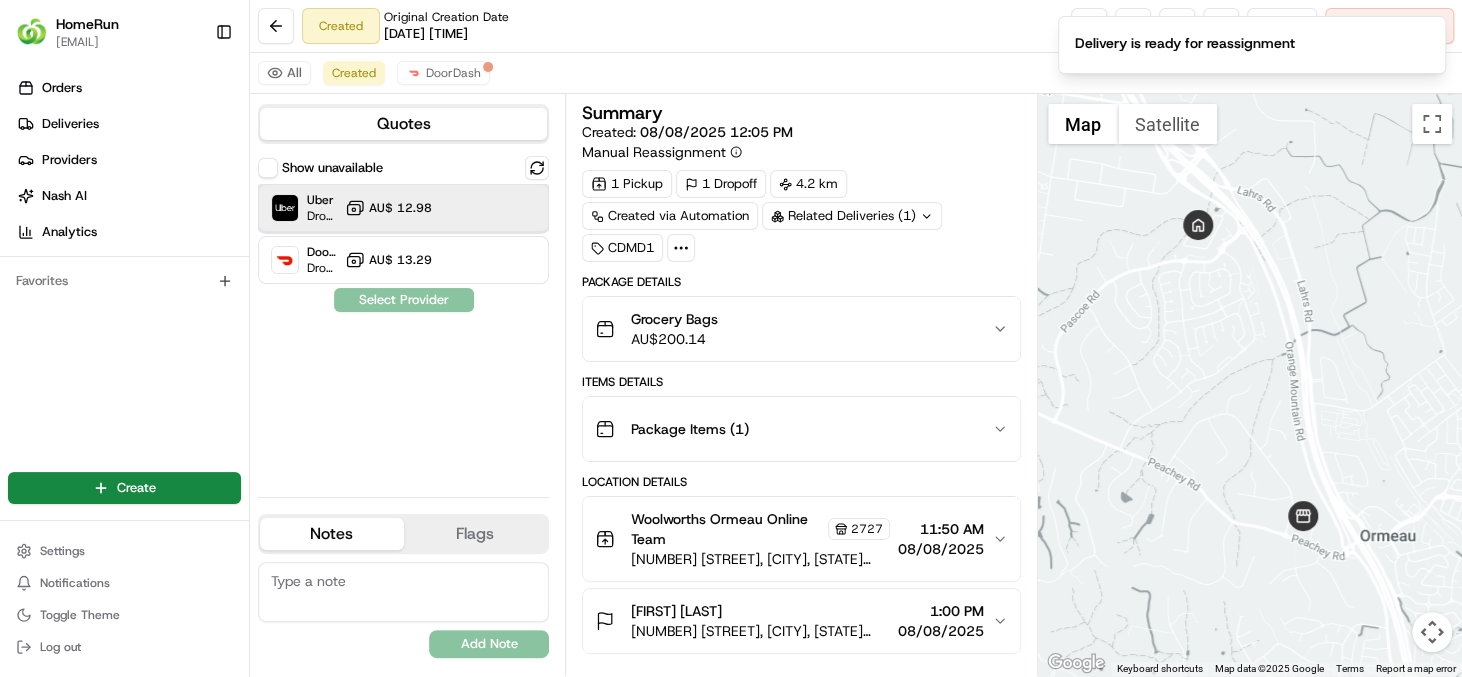 click on "Uber Dropoff ETA   43 minutes AU$   12.98" at bounding box center [403, 208] 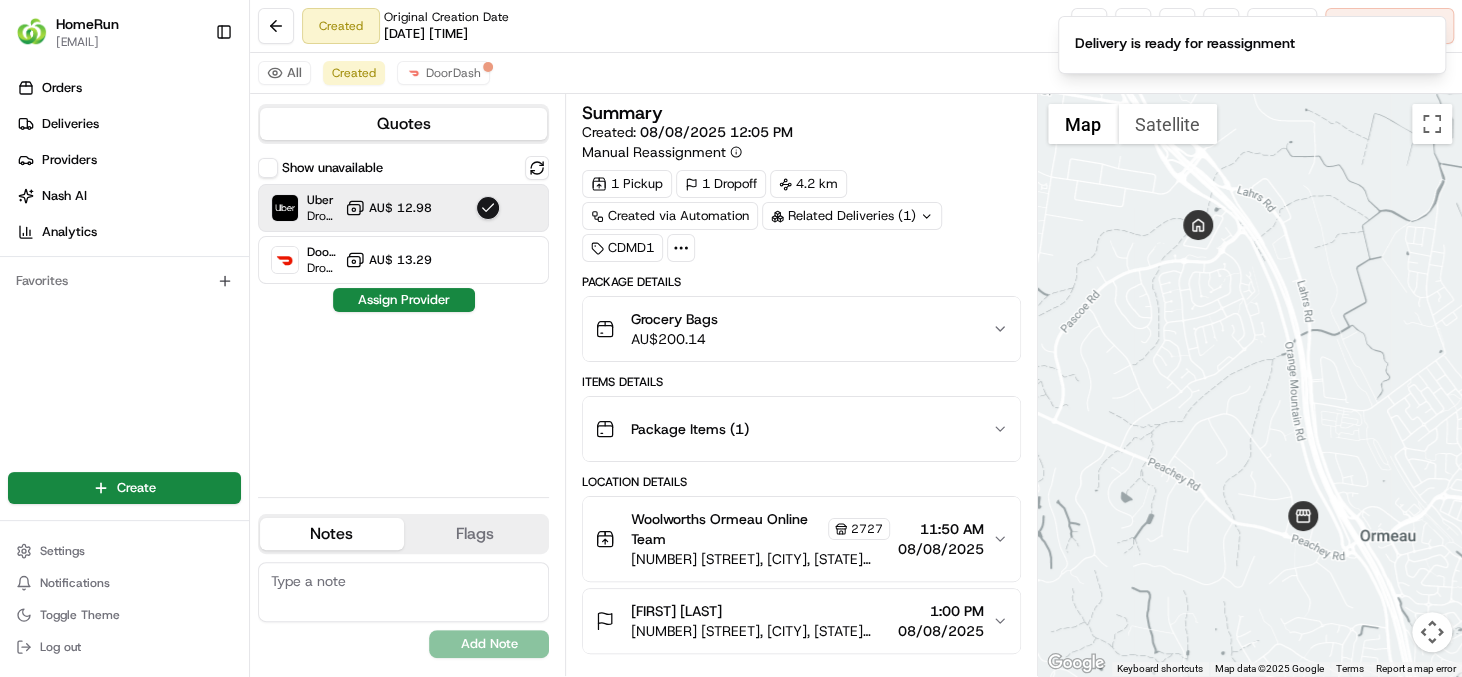 drag, startPoint x: 417, startPoint y: 297, endPoint x: 446, endPoint y: 292, distance: 29.427877 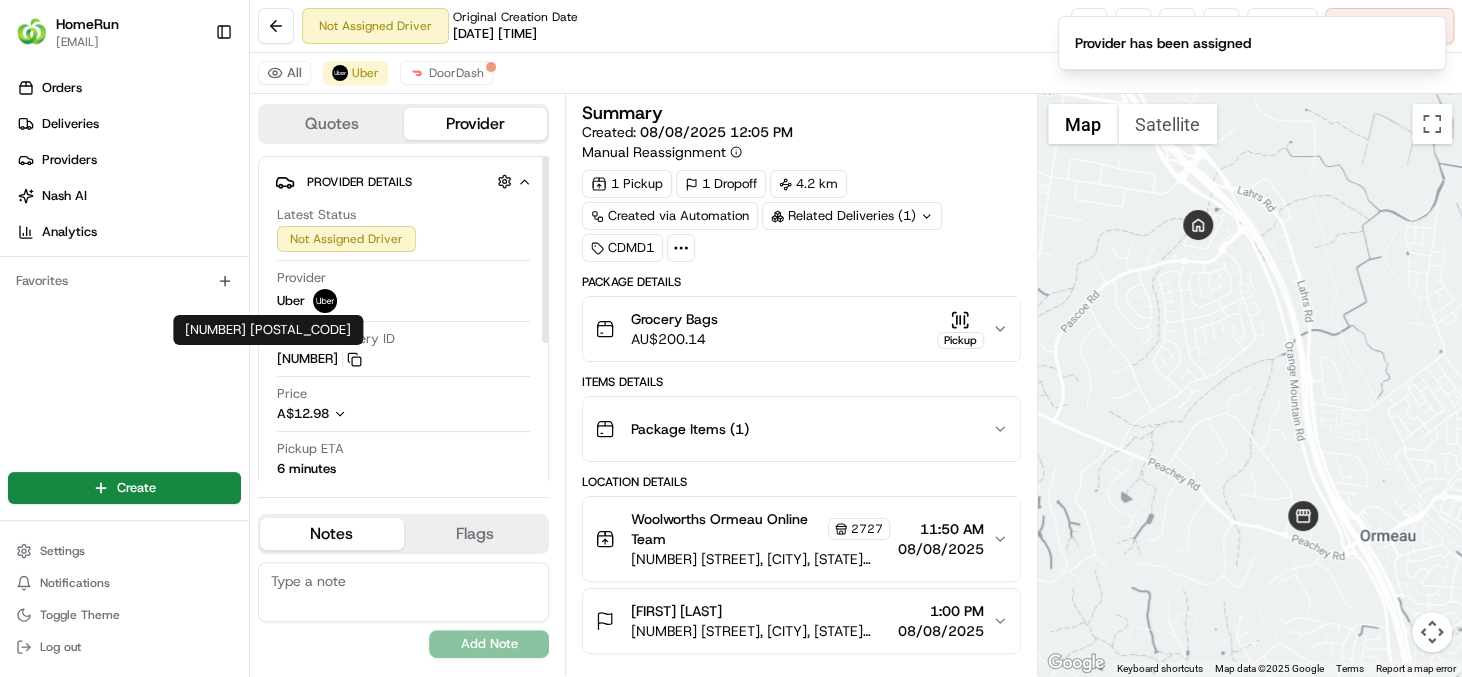 click on "[NUMBER] Copy  [NUMBER]" at bounding box center (319, 359) 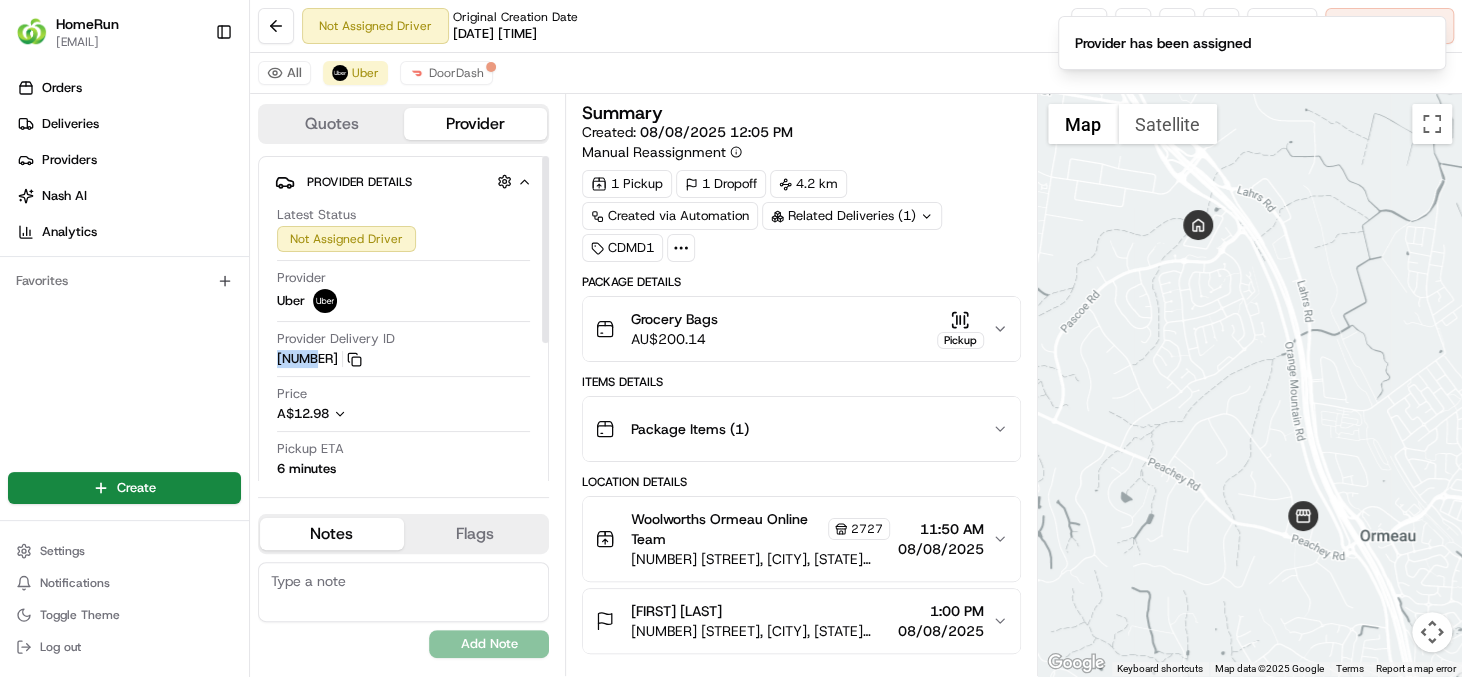 click on "[NUMBER] Copy  [NUMBER]" at bounding box center [319, 359] 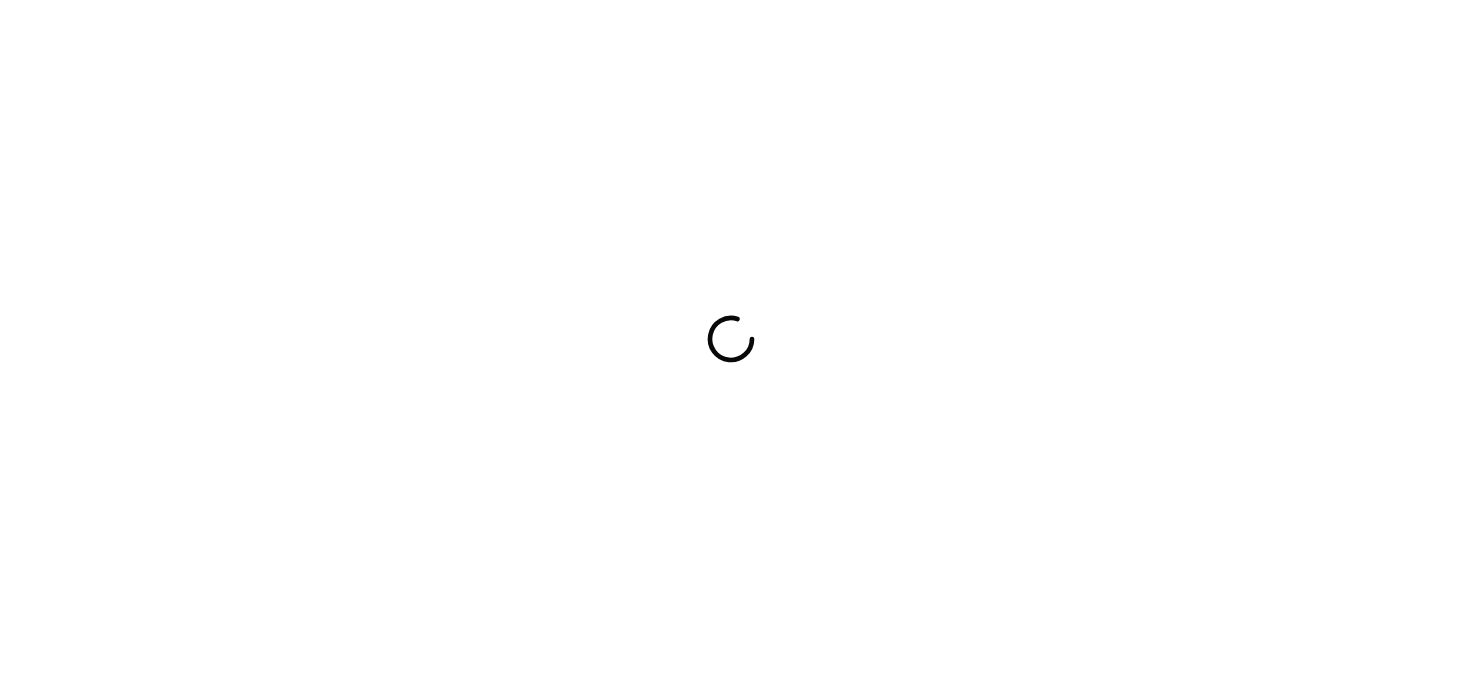 scroll, scrollTop: 0, scrollLeft: 0, axis: both 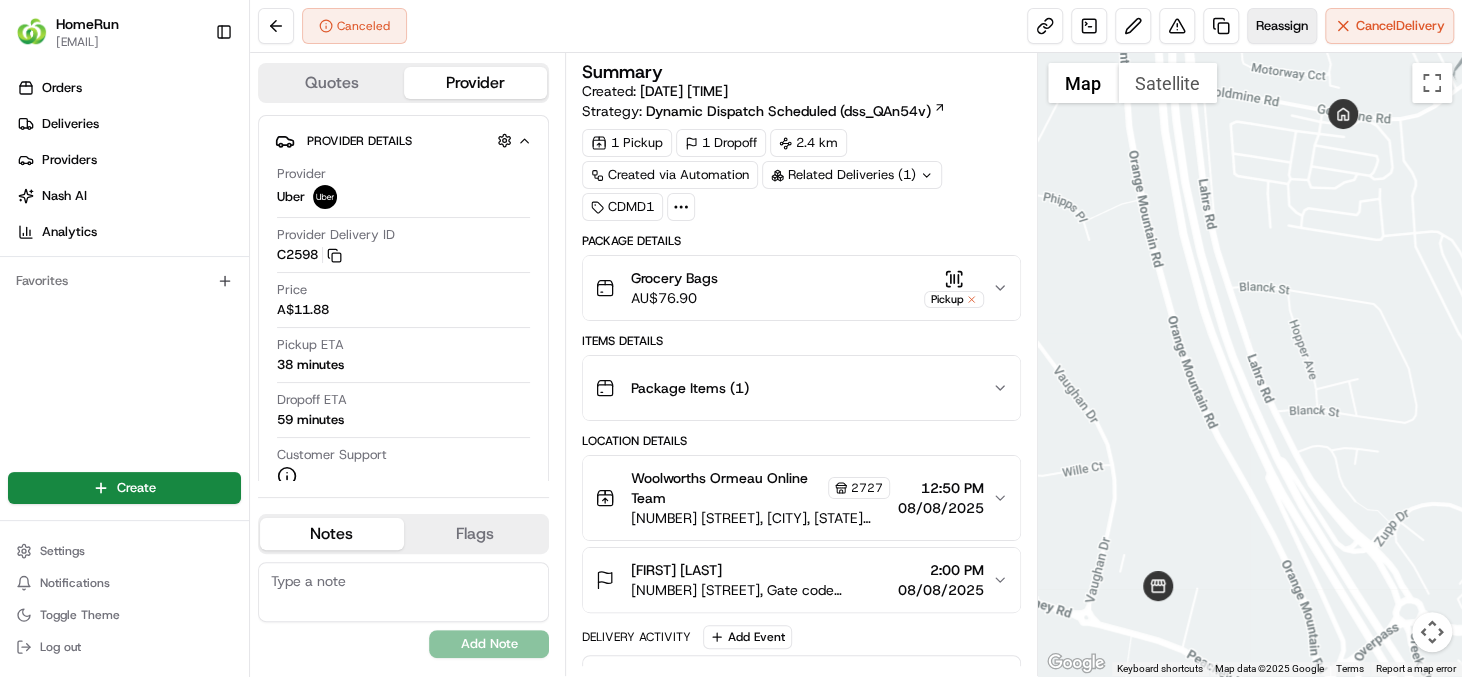 click on "Reassign" at bounding box center [1282, 26] 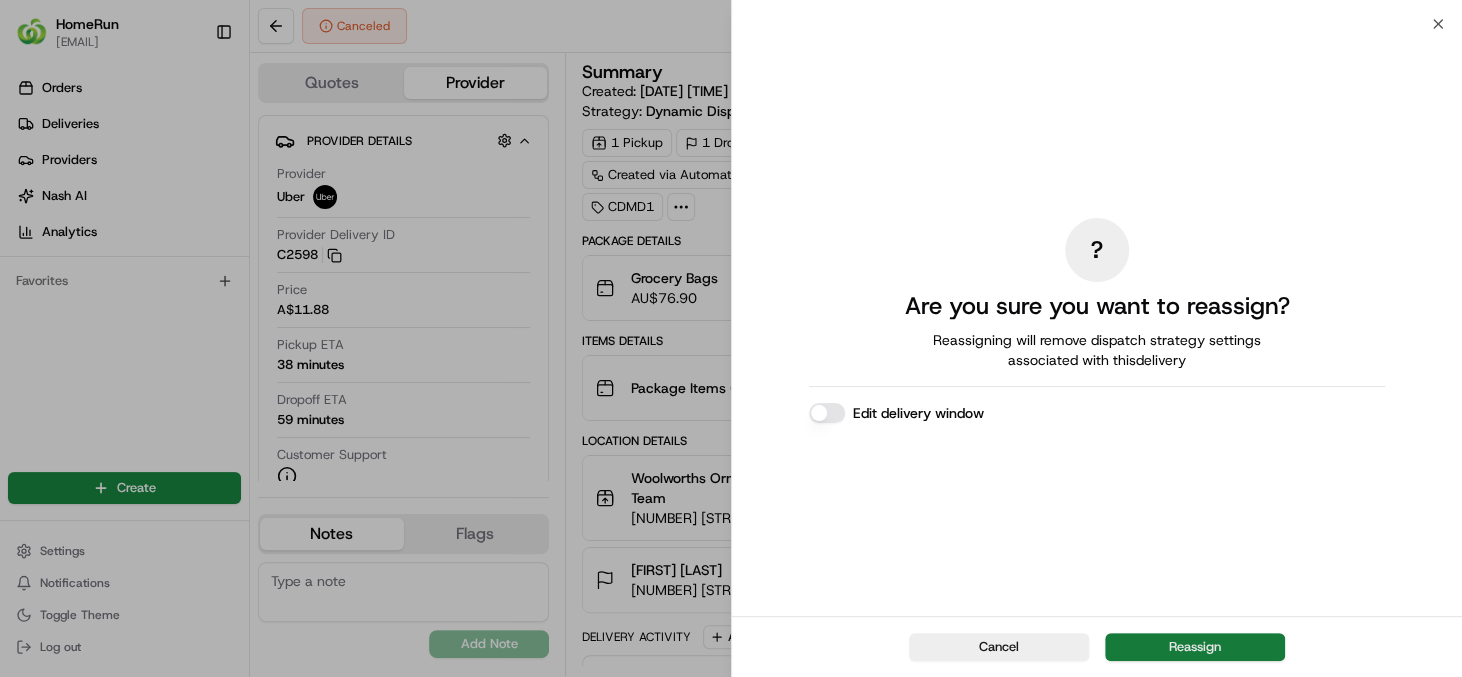 click on "Reassign" at bounding box center (1195, 647) 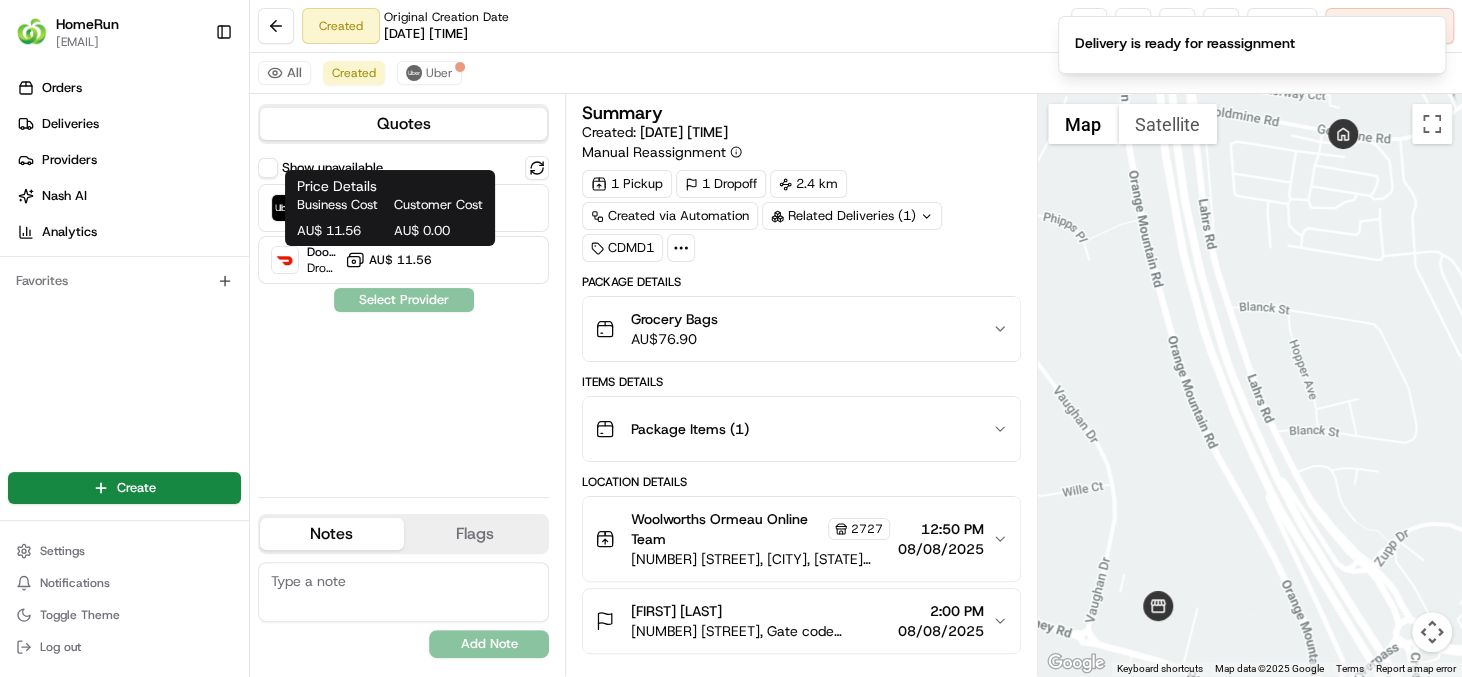 click on "Price Details Business Cost Customer Cost AU$   11.56 AU$   0.00 Price Details Business Cost Customer Cost AU$   11.56 AU$   0.00" at bounding box center [390, 208] 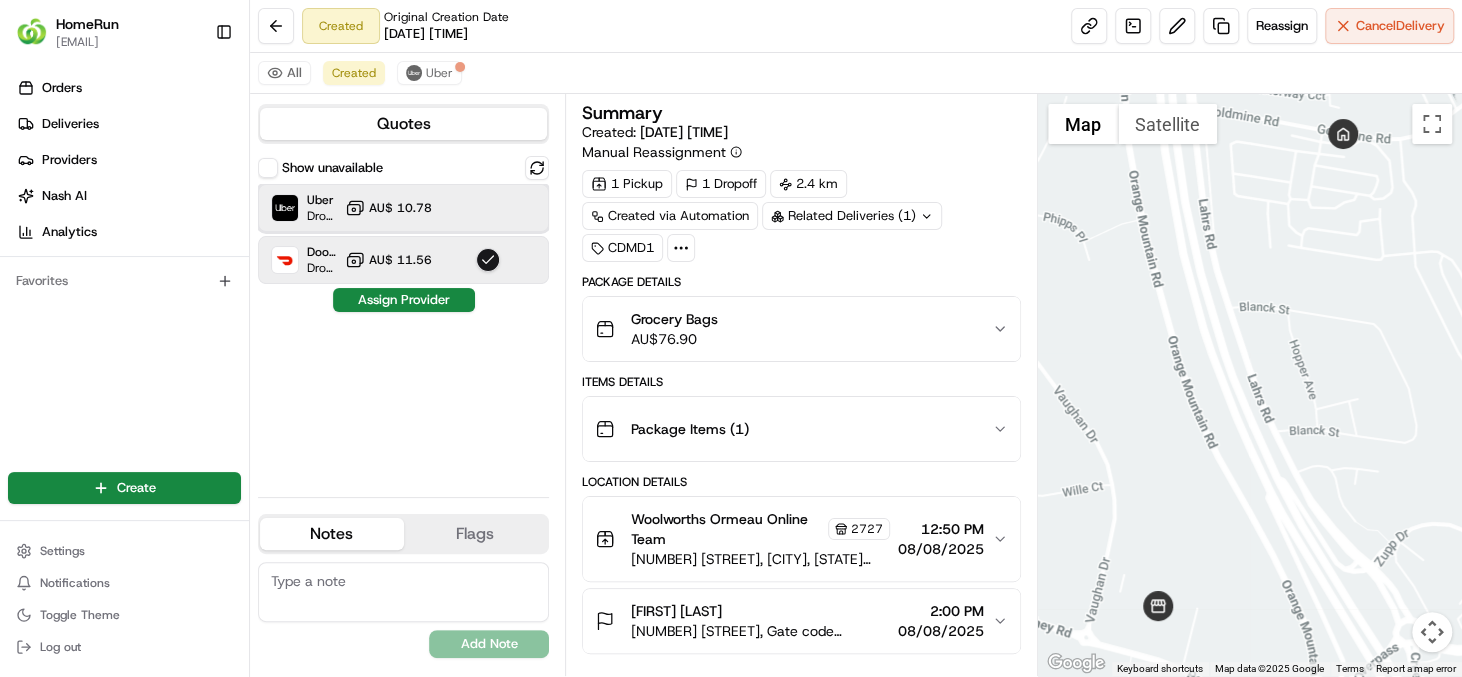 click at bounding box center [488, 208] 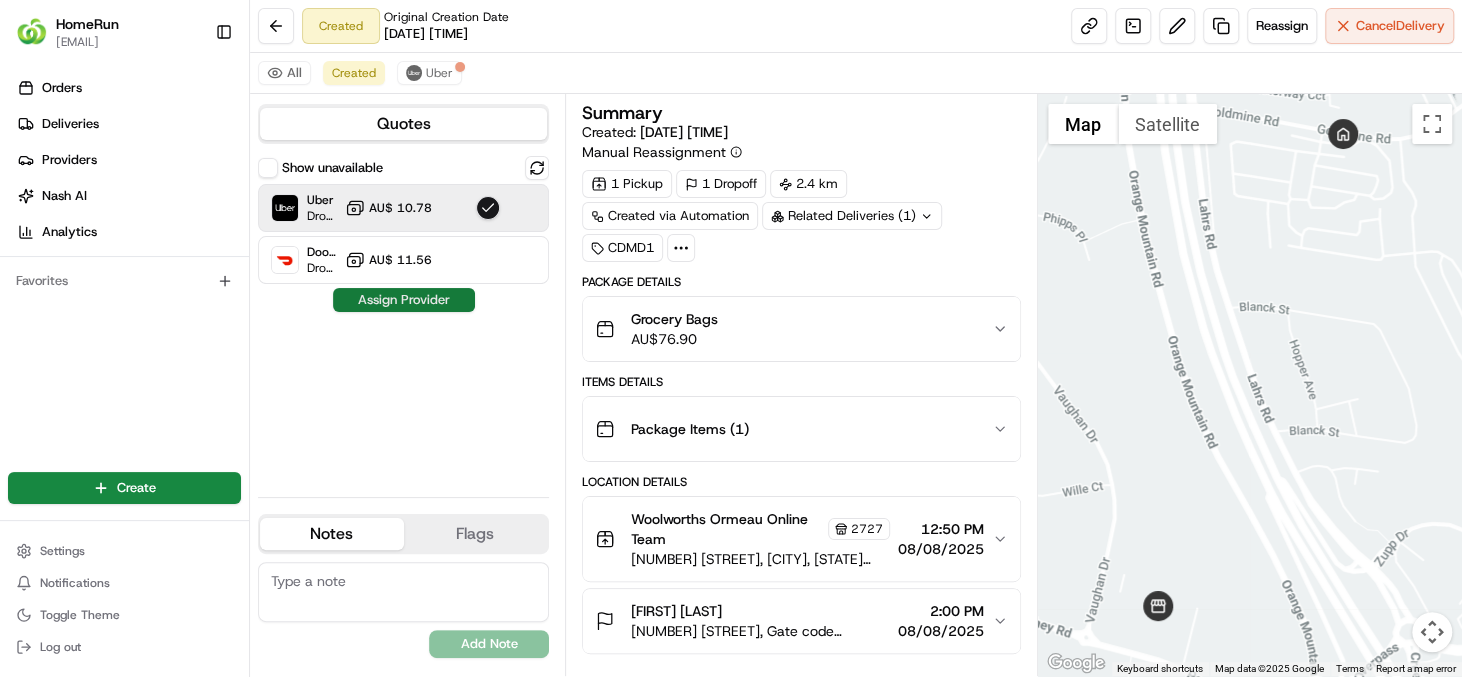 click on "Assign Provider" at bounding box center (404, 300) 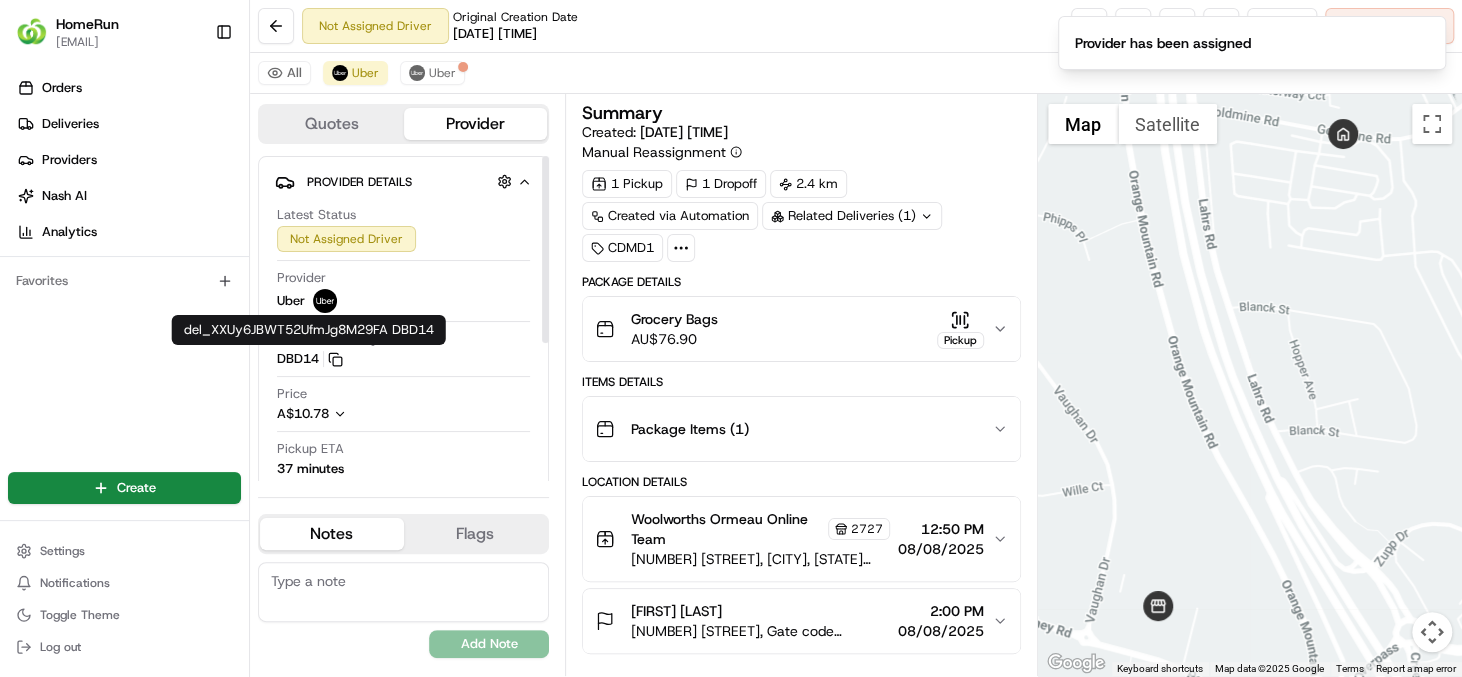 click on "DBD14 Copy  del_XXUy6JBWT52UfmJg8M29FA DBD14" at bounding box center [310, 359] 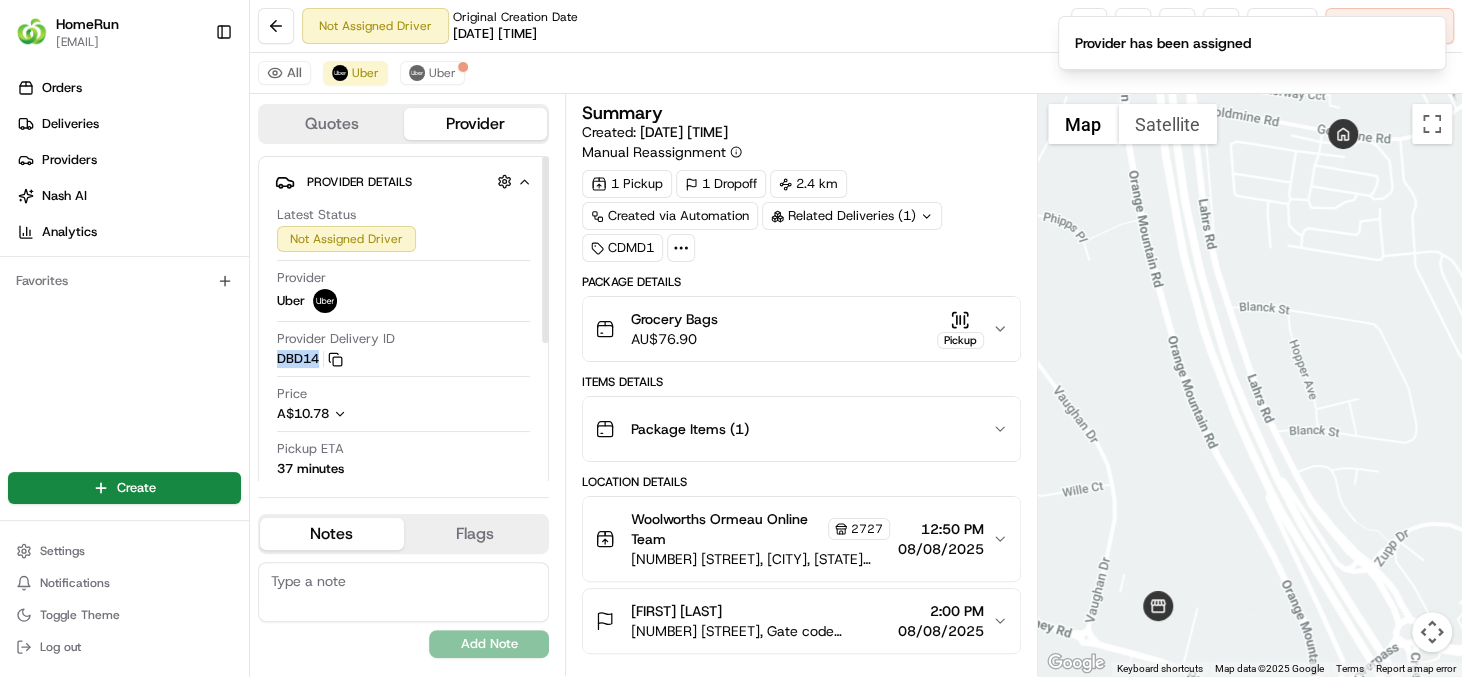 click on "DBD14 Copy  del_XXUy6JBWT52UfmJg8M29FA DBD14" at bounding box center (310, 359) 